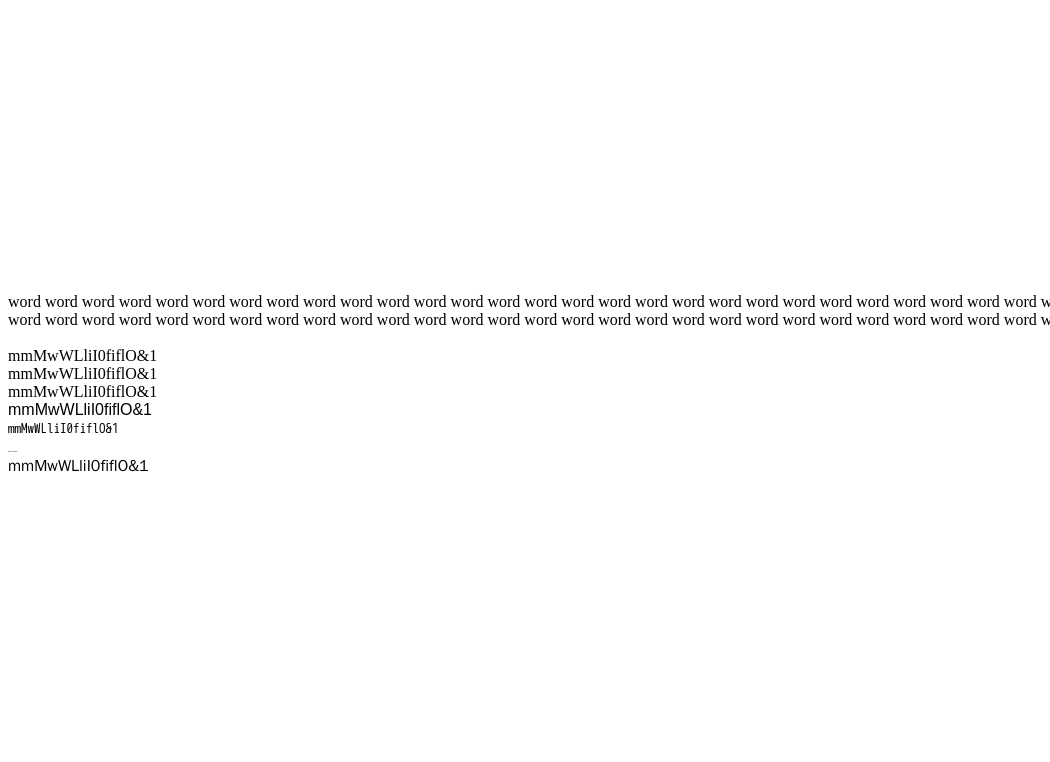 scroll, scrollTop: 0, scrollLeft: 0, axis: both 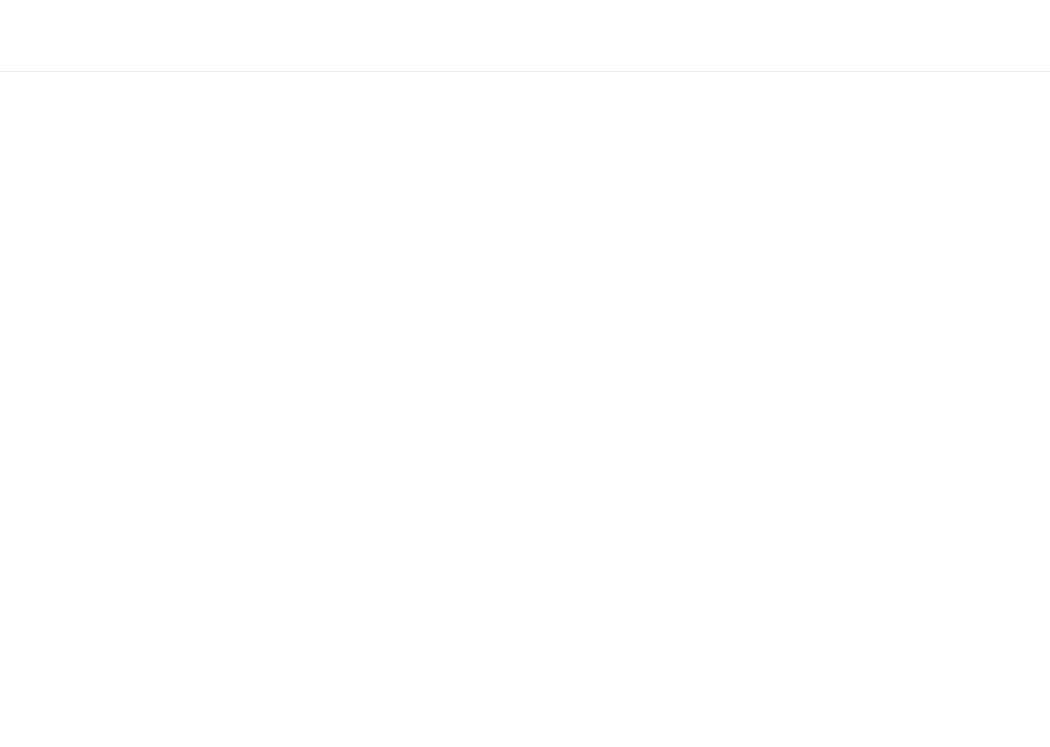 click on "Войти" at bounding box center [2431, 36] 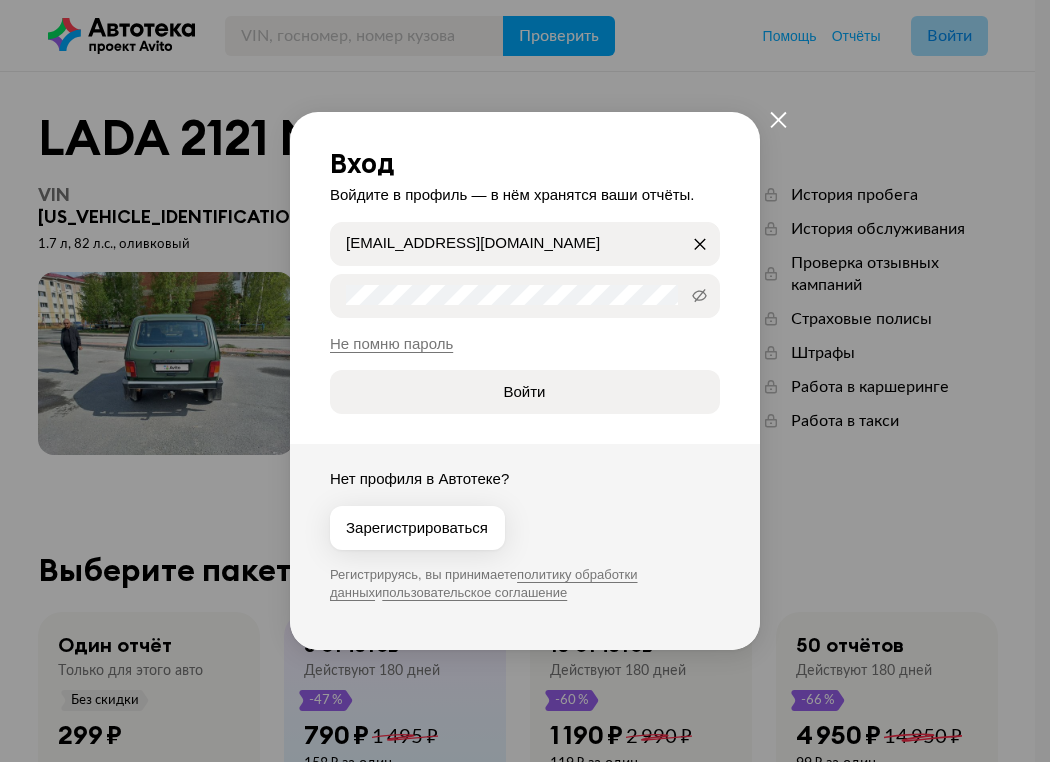 type on "Avto176@rambler.ru" 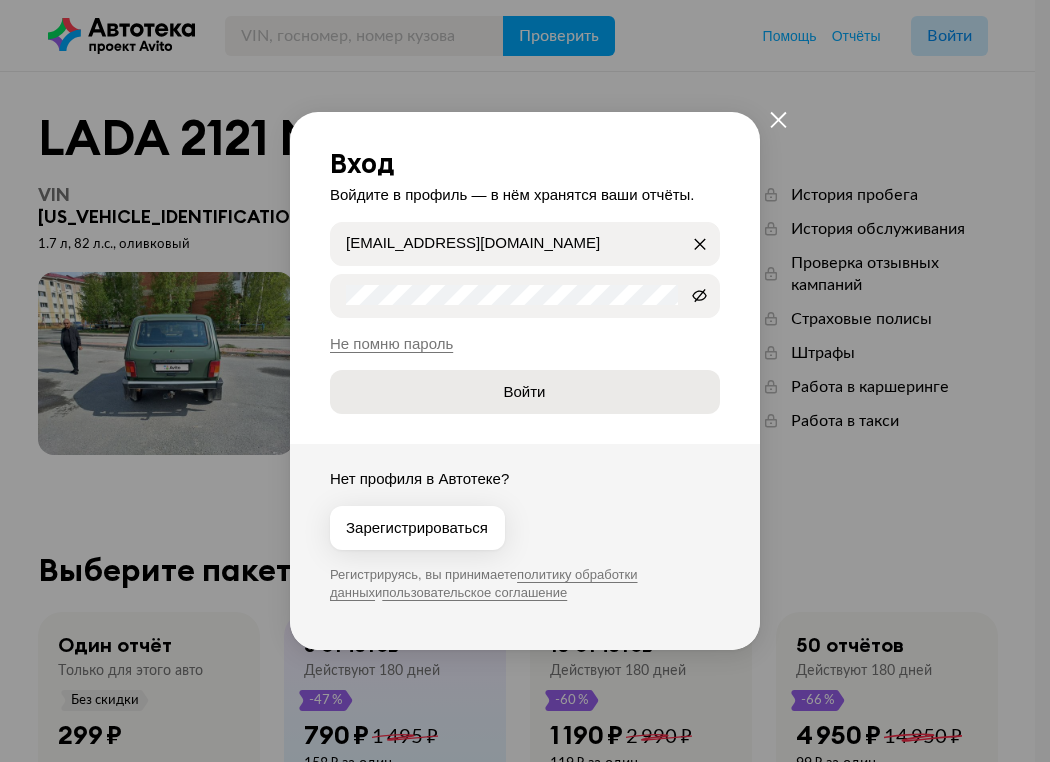click on "Войти" at bounding box center [525, 392] 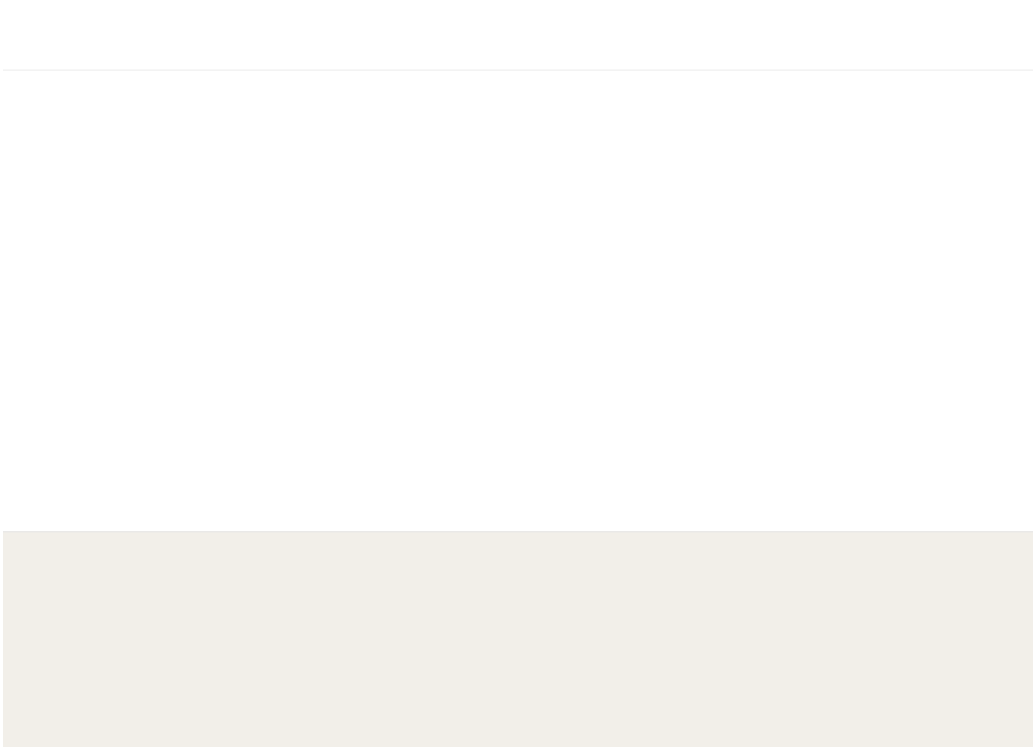 scroll, scrollTop: 0, scrollLeft: 1913, axis: horizontal 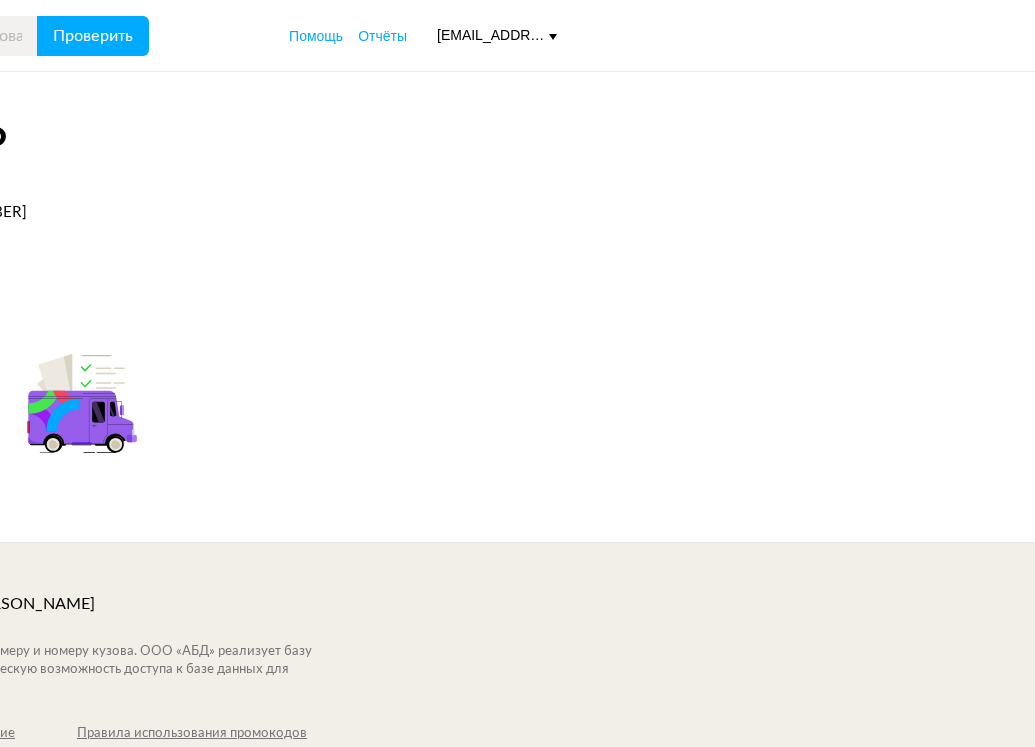 click on "Получить отчёт" at bounding box center (-295, 426) 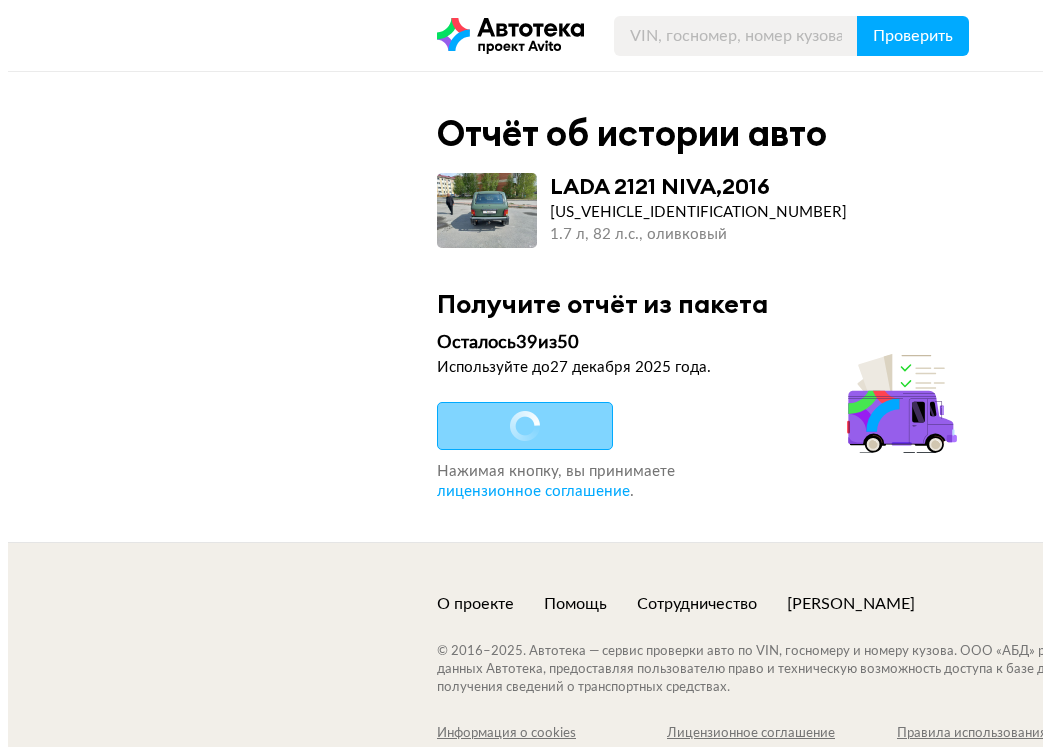 scroll, scrollTop: 0, scrollLeft: 0, axis: both 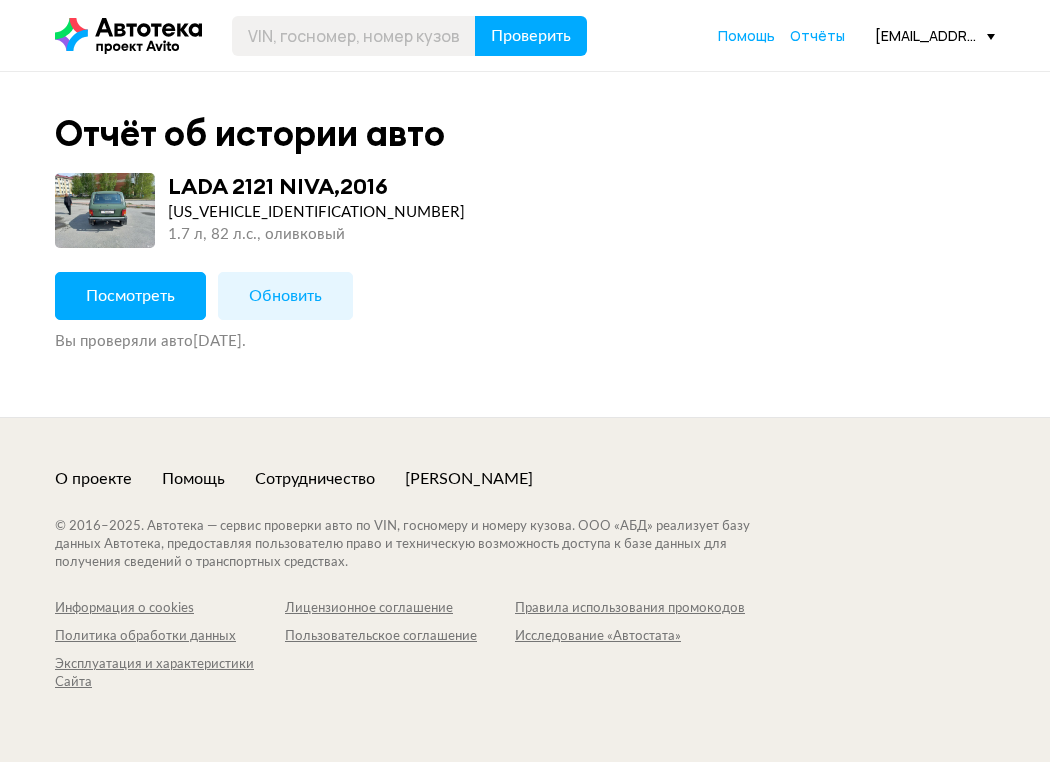 click on "Посмотреть" at bounding box center [130, 296] 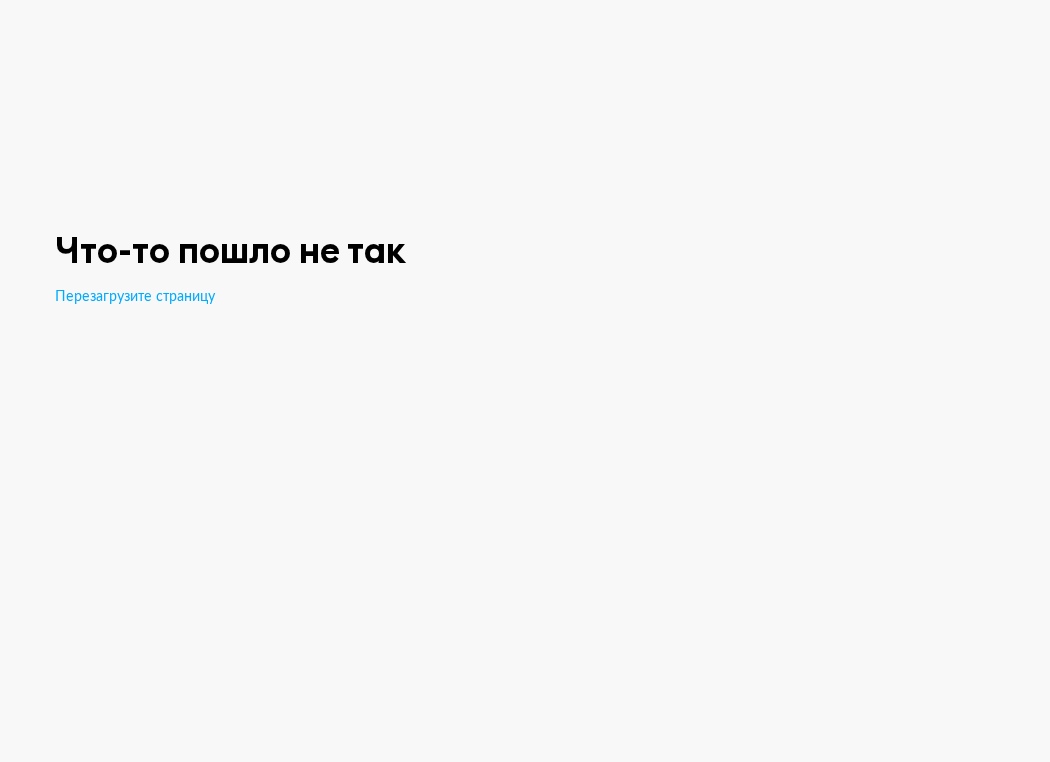 scroll, scrollTop: 0, scrollLeft: 0, axis: both 